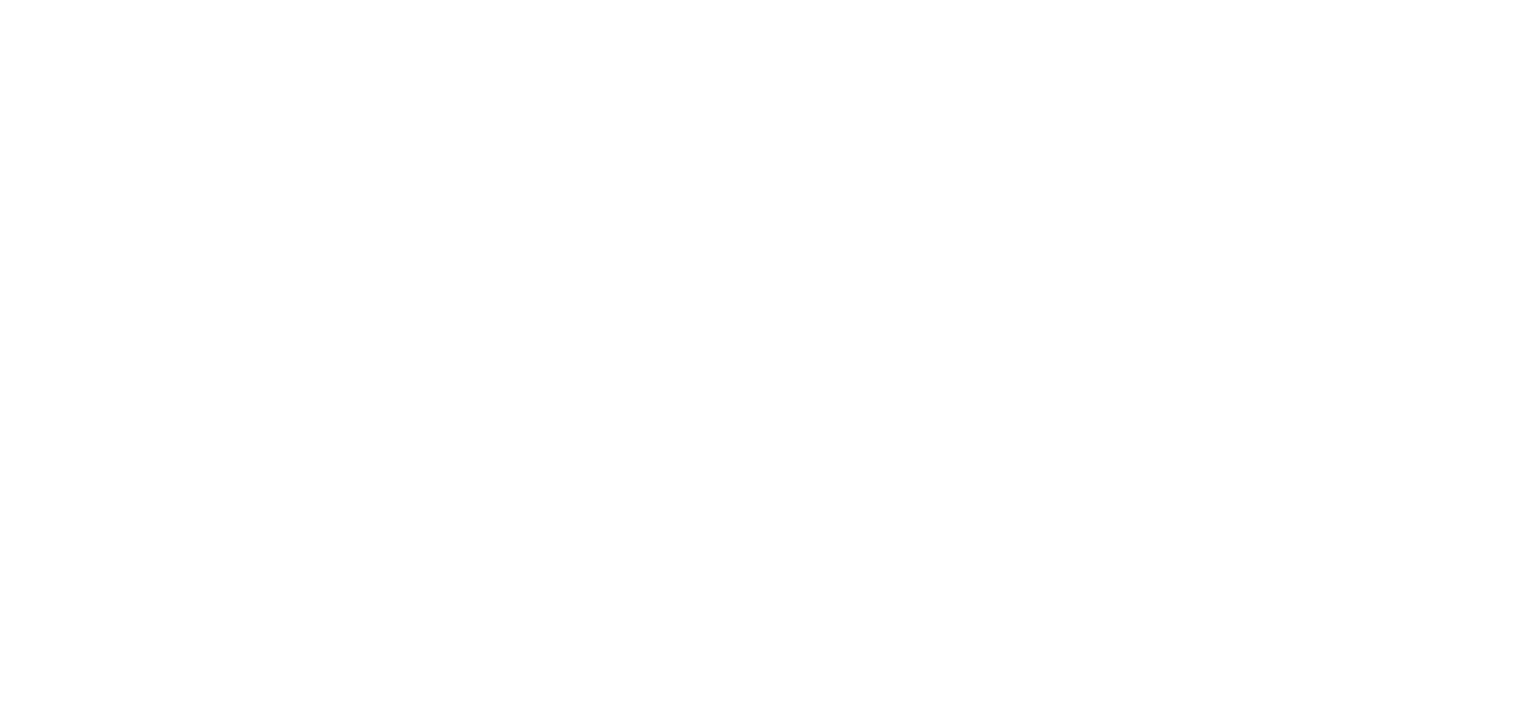 scroll, scrollTop: 0, scrollLeft: 0, axis: both 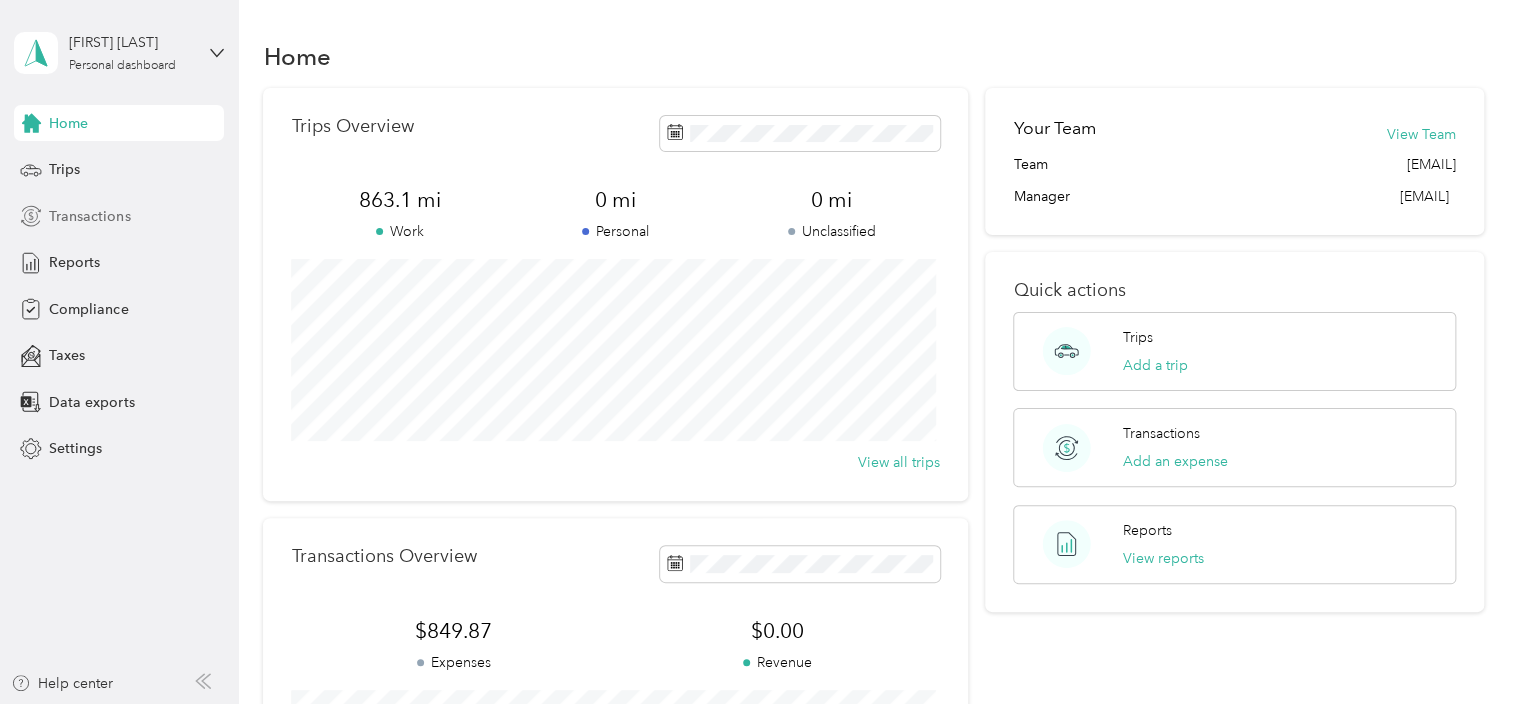 click on "Transactions" at bounding box center [119, 216] 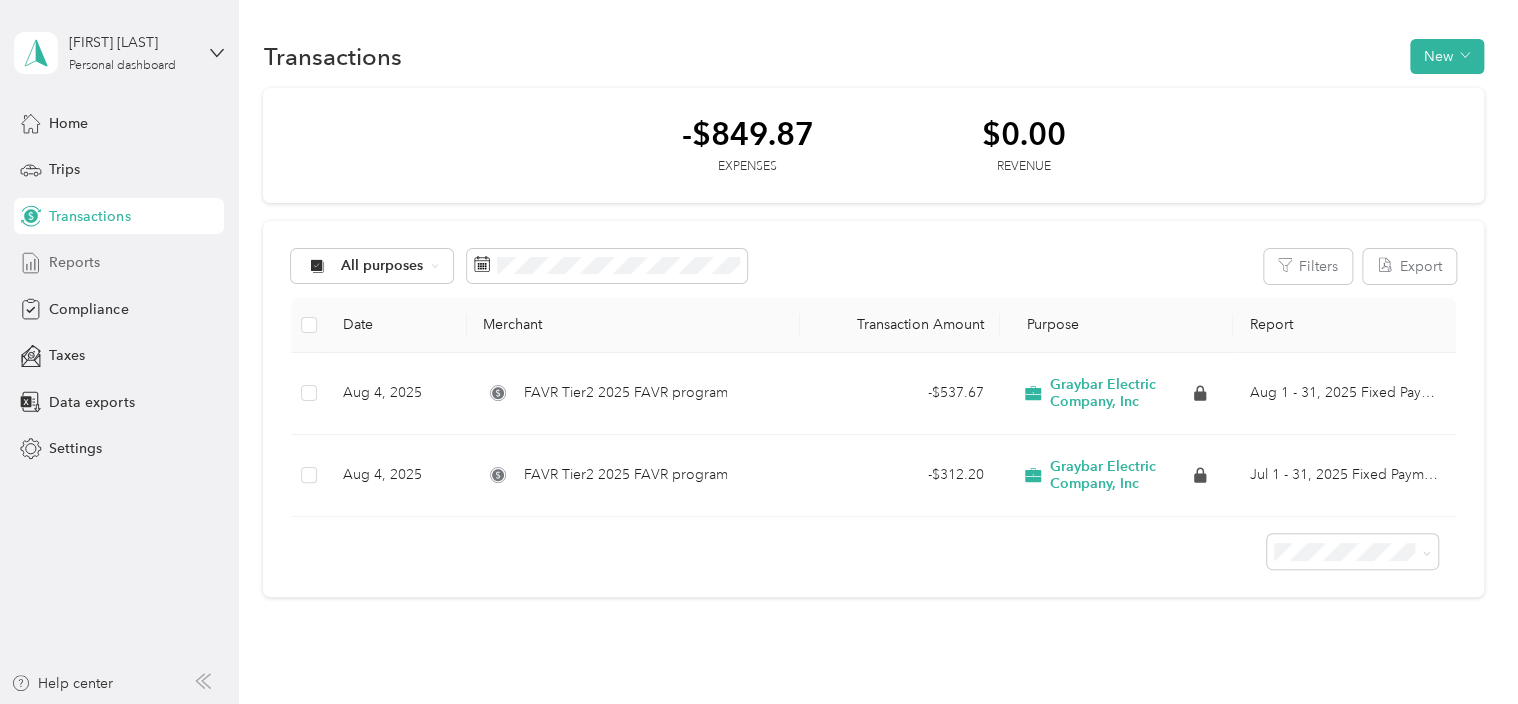 click on "Reports" at bounding box center (74, 262) 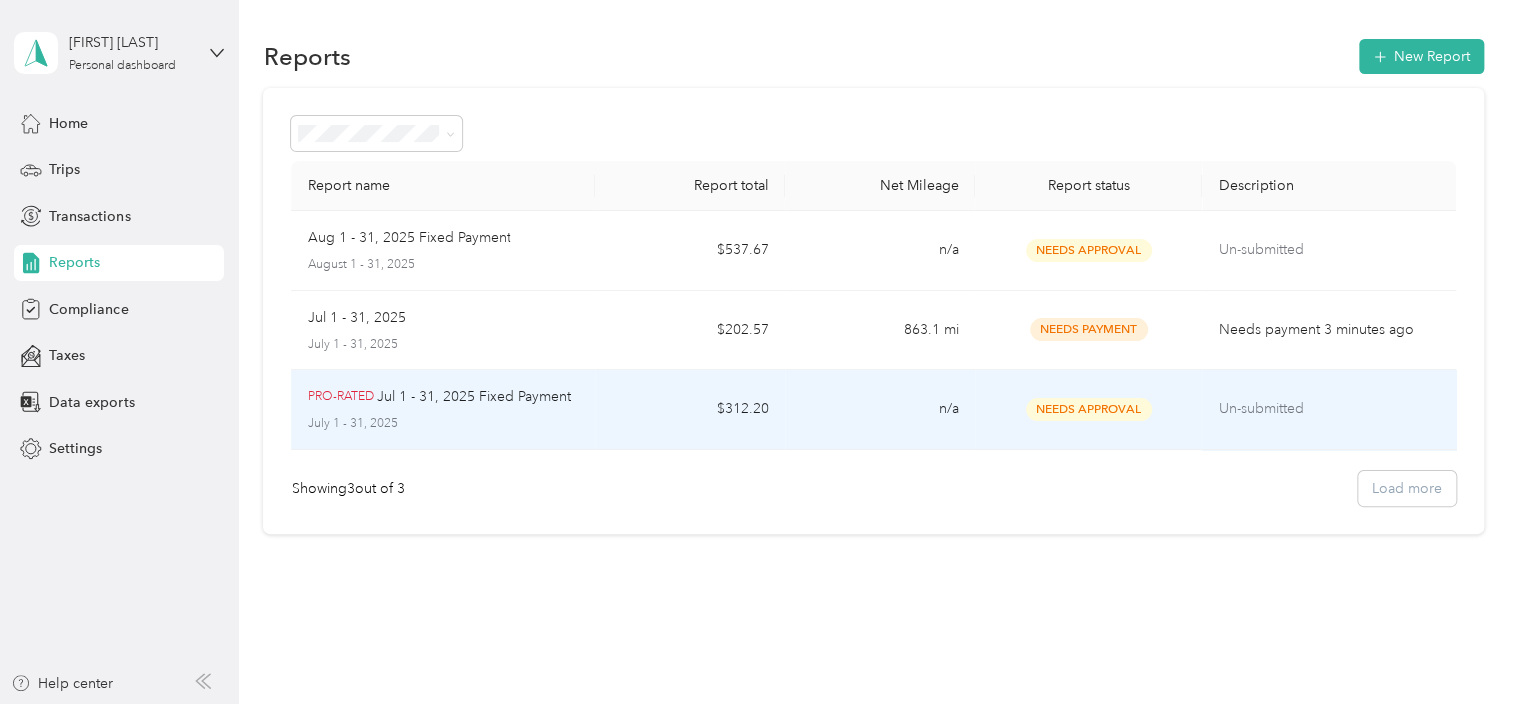 click on "Jul 1 - 31, 2025 Fixed Payment" at bounding box center (474, 397) 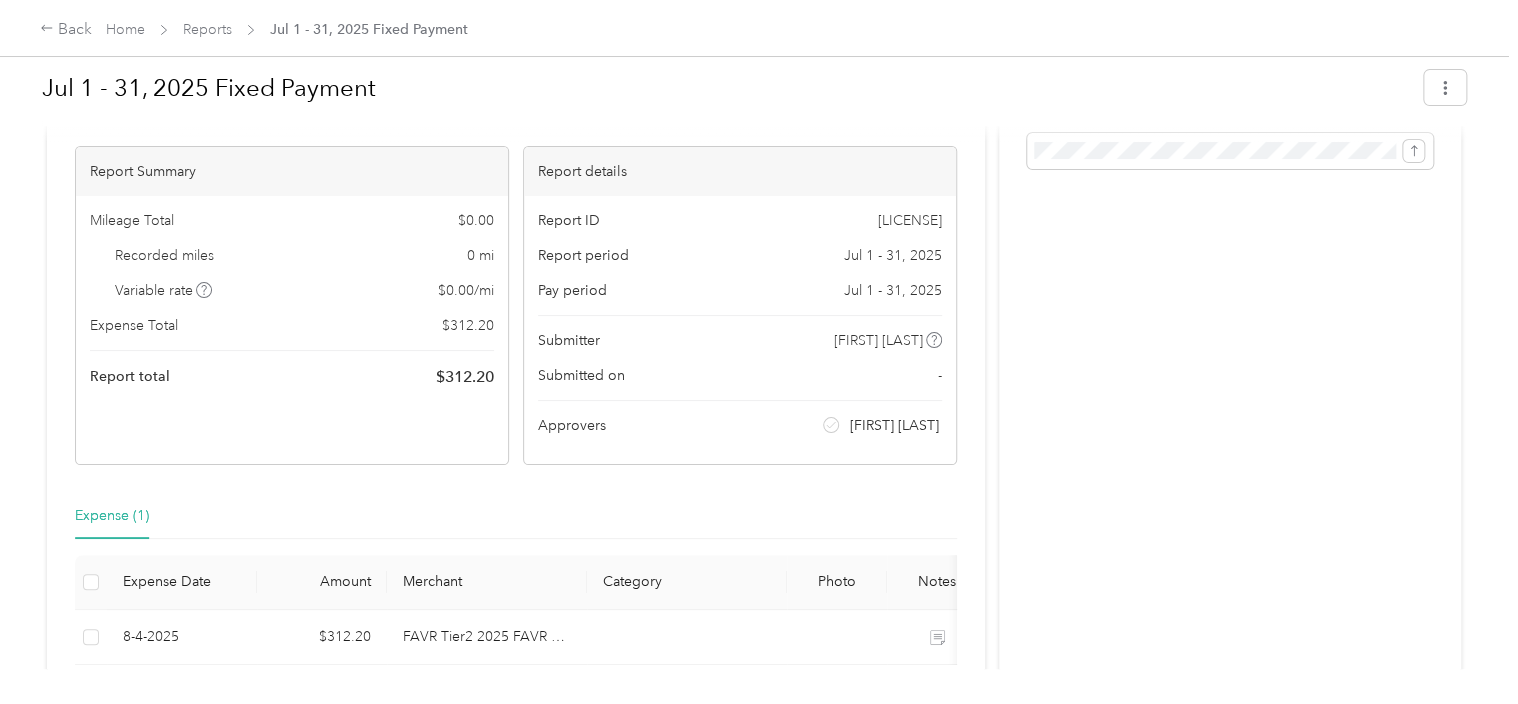 scroll, scrollTop: 200, scrollLeft: 0, axis: vertical 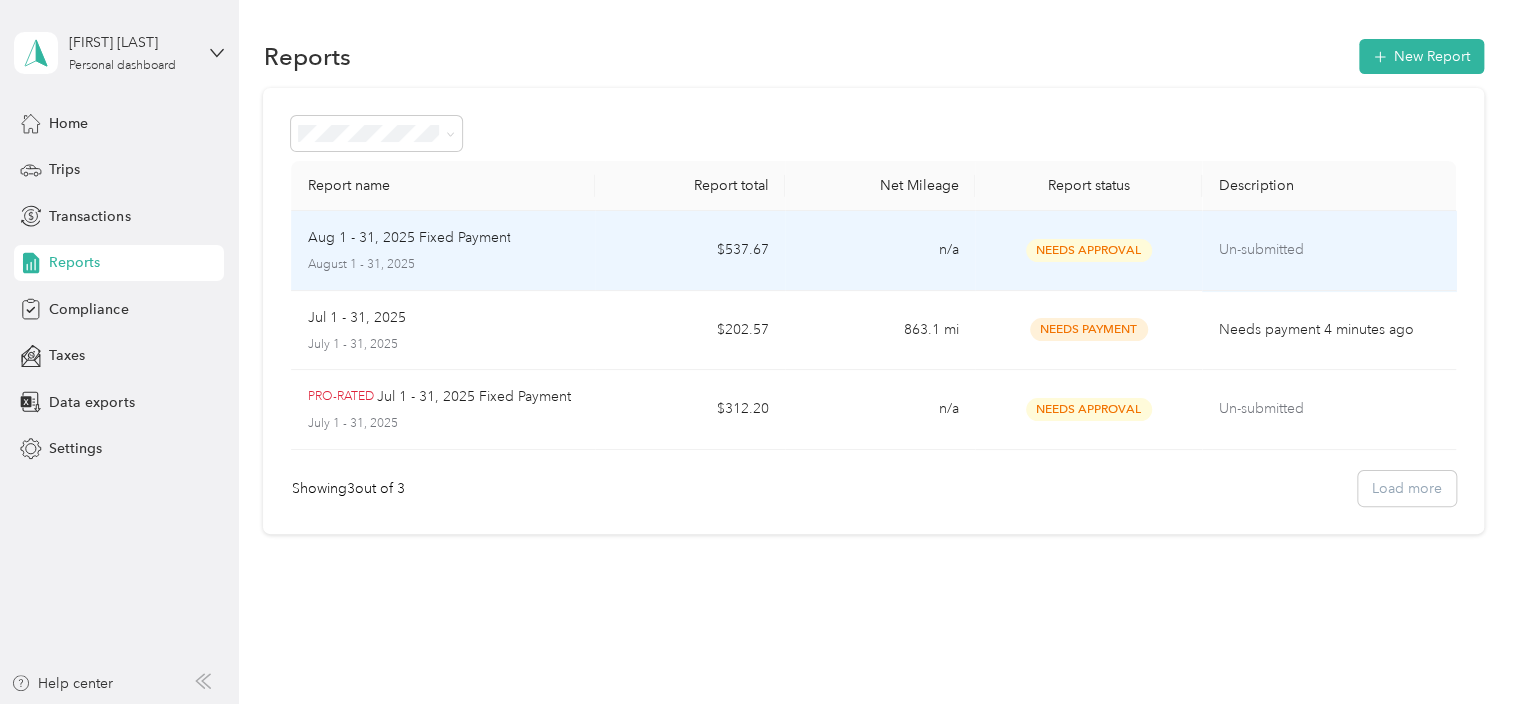 click on "Un-submitted" at bounding box center (1328, 250) 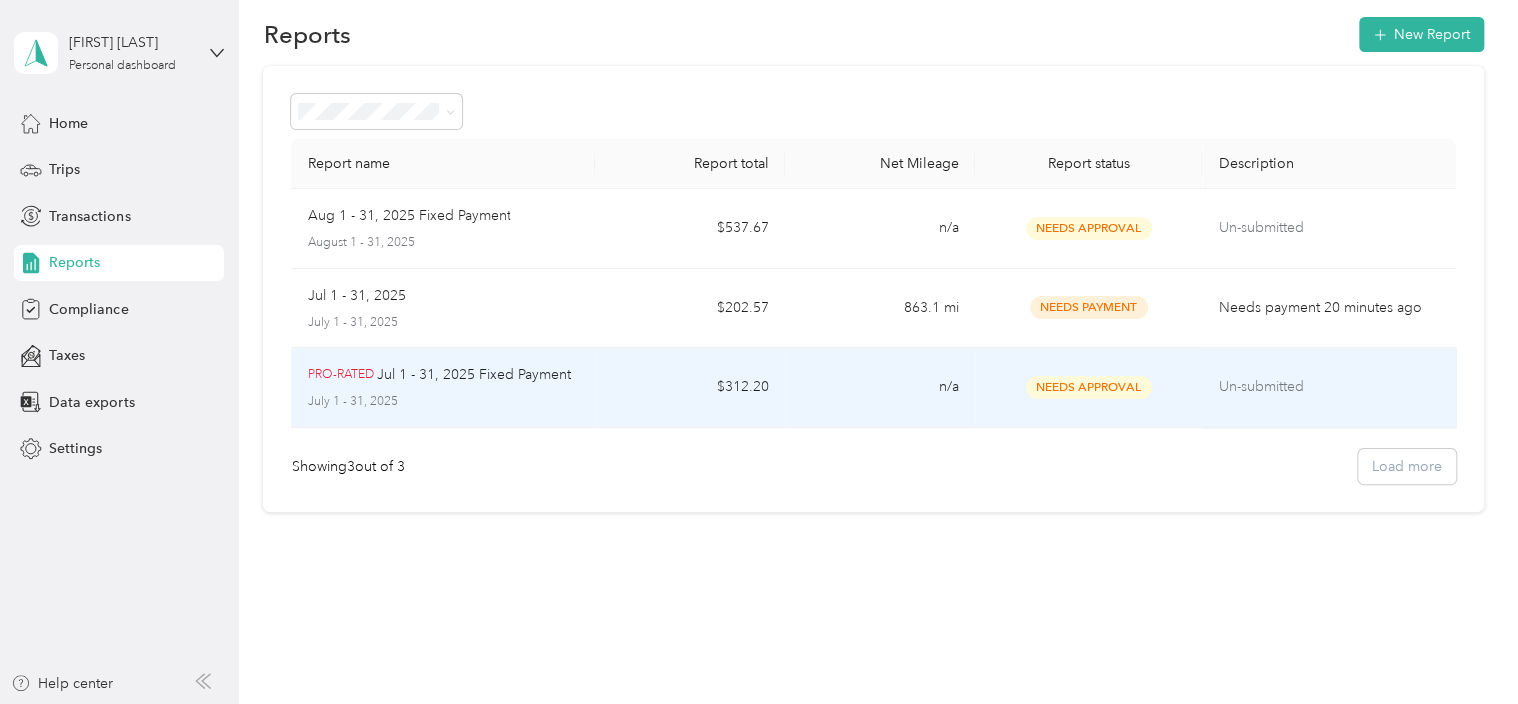 scroll, scrollTop: 35, scrollLeft: 0, axis: vertical 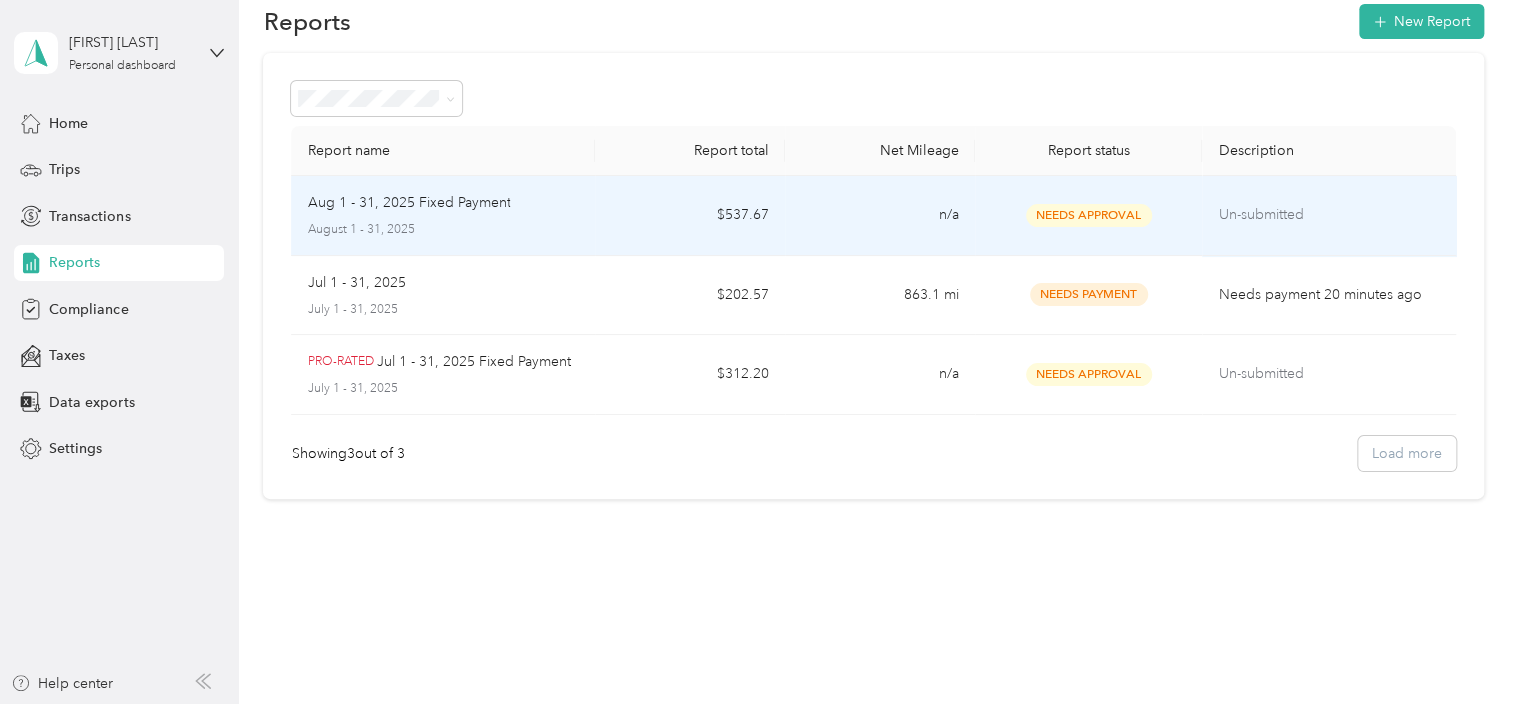 click on "Aug 1 - 31, 2025 Fixed Payment" at bounding box center (408, 203) 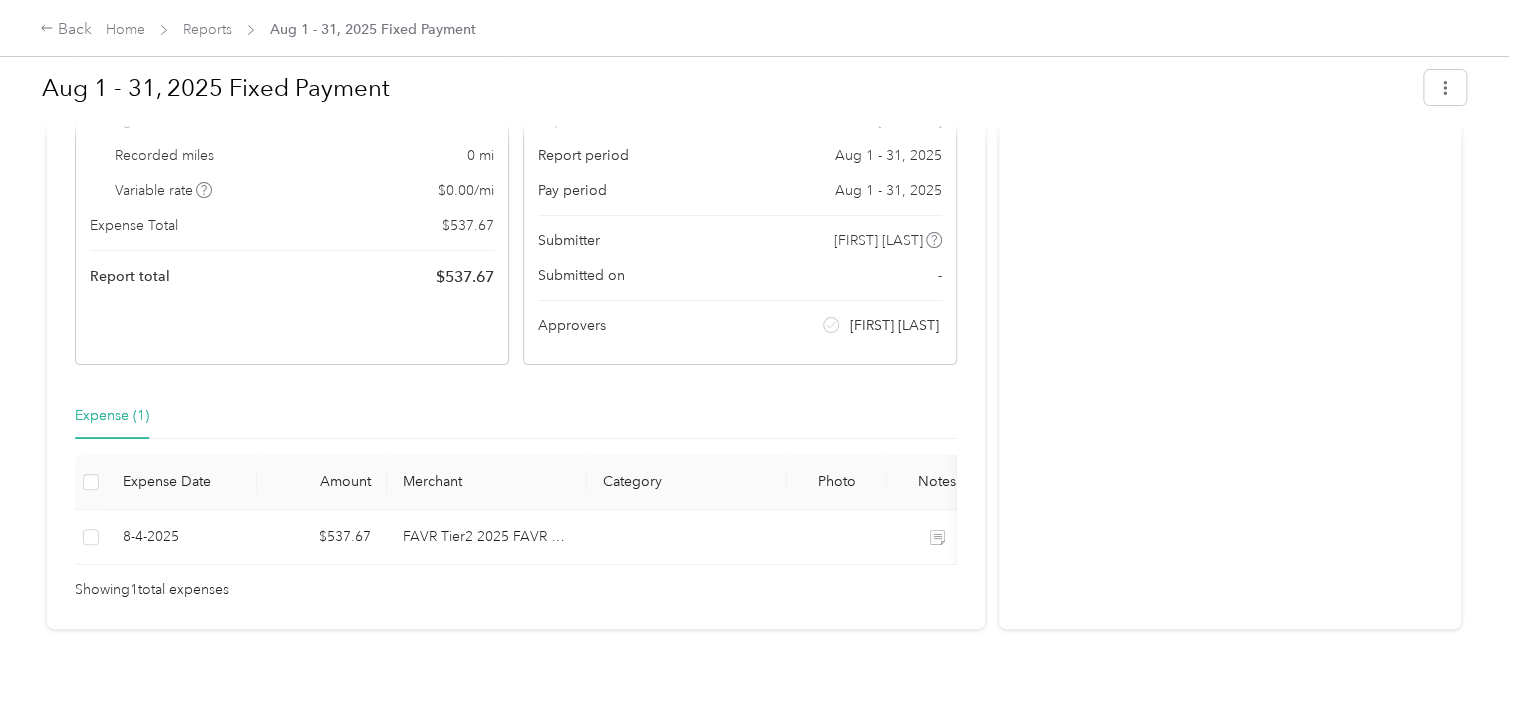 scroll, scrollTop: 100, scrollLeft: 0, axis: vertical 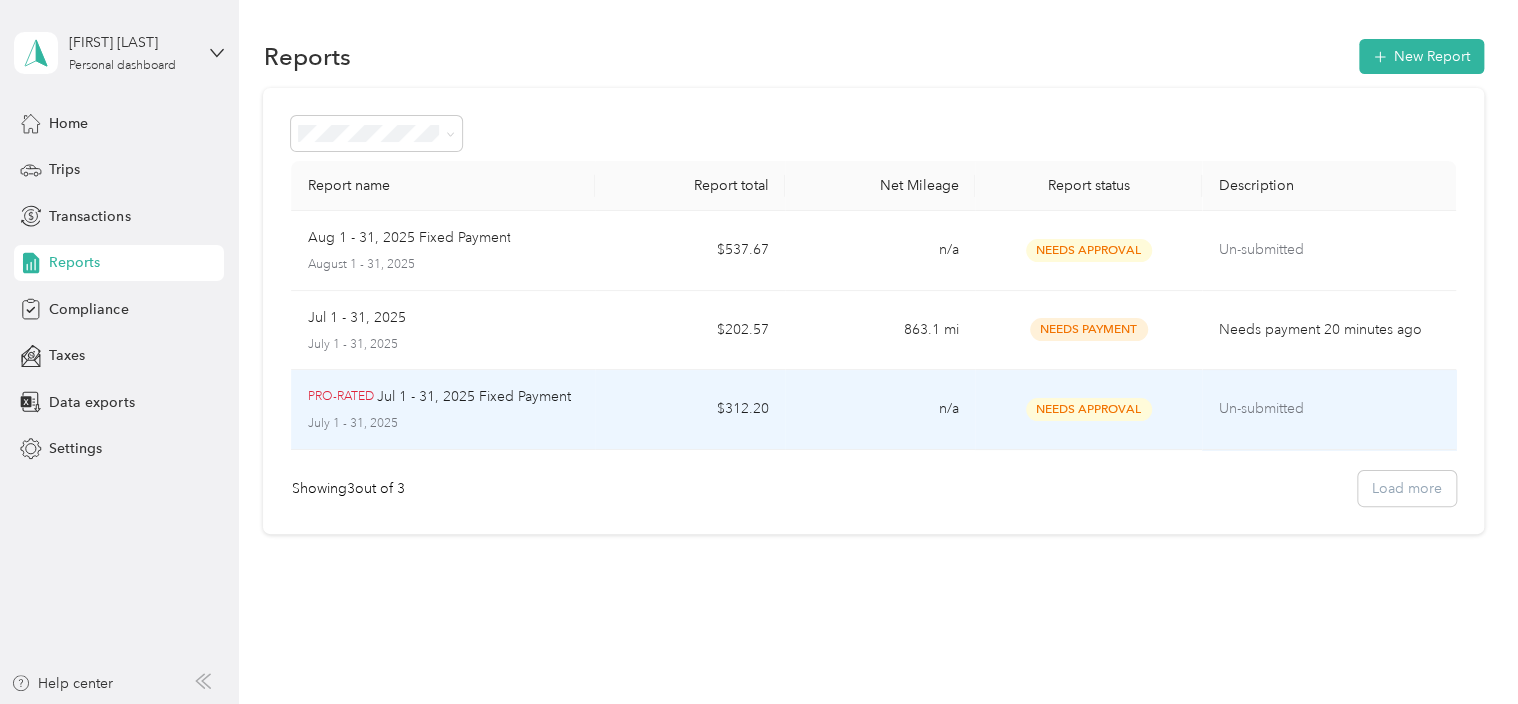 click on "n/a" at bounding box center (880, 410) 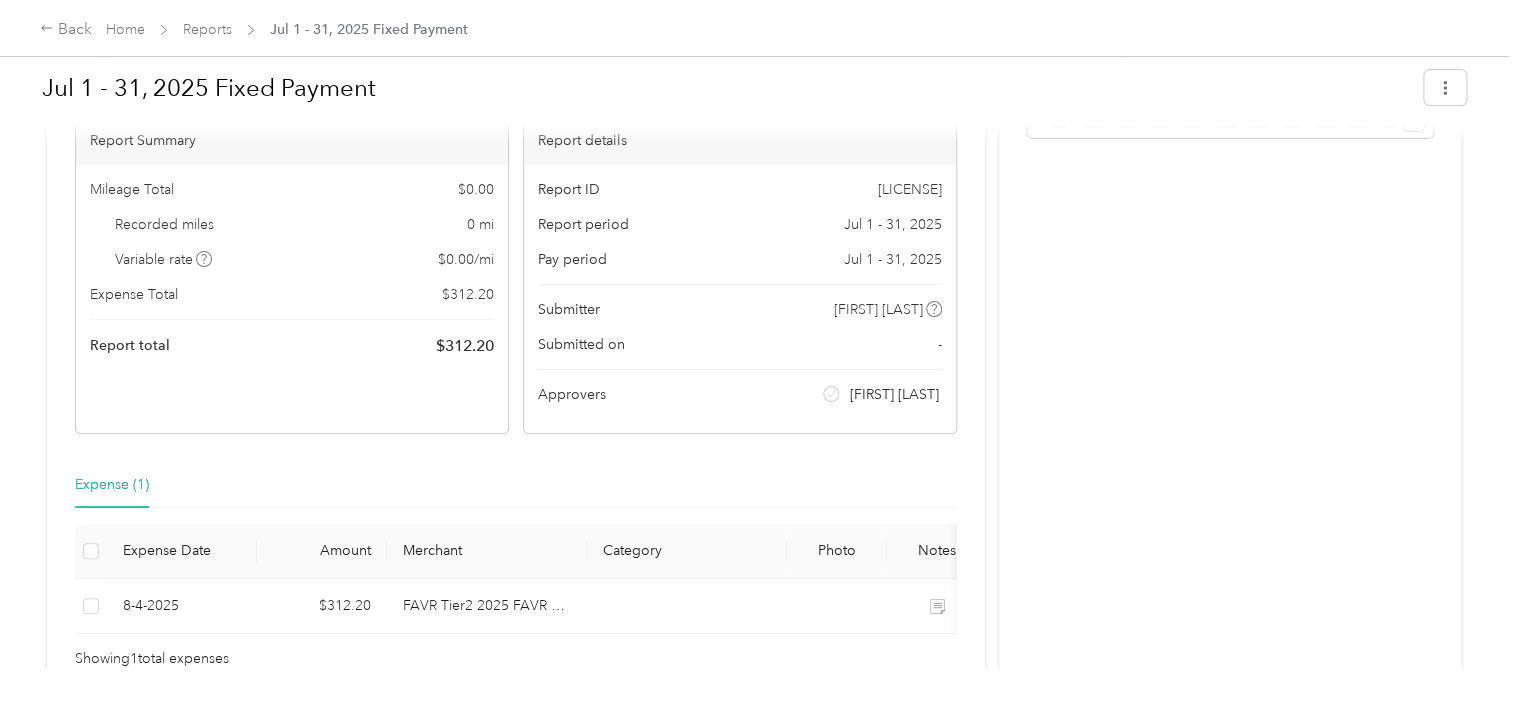 scroll, scrollTop: 0, scrollLeft: 0, axis: both 